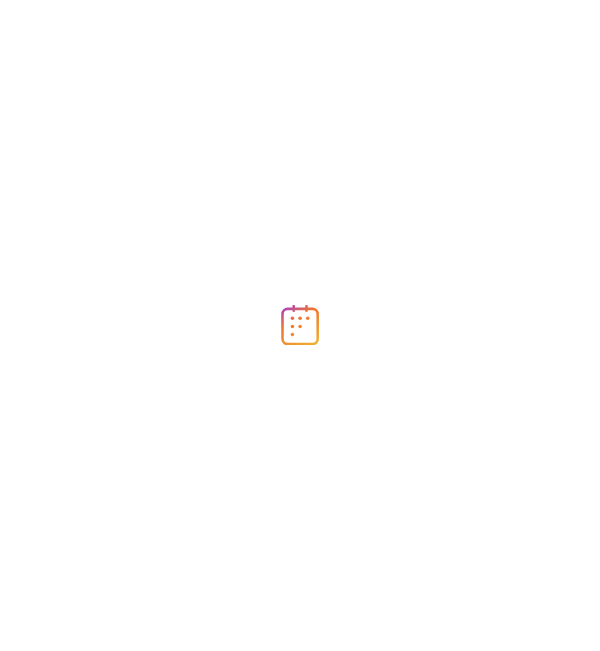 scroll, scrollTop: 0, scrollLeft: 0, axis: both 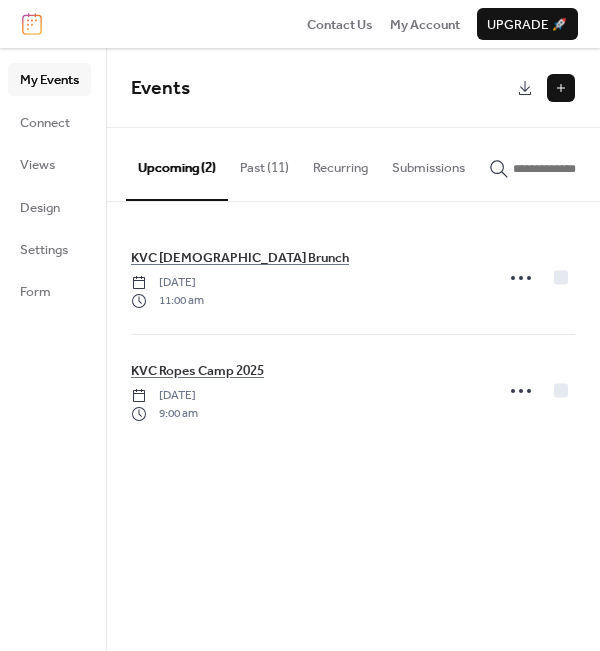 click at bounding box center [561, 88] 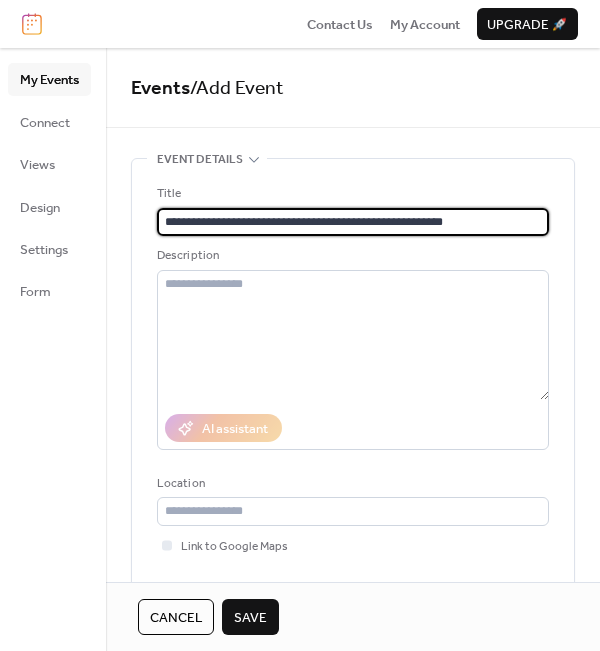 type on "**********" 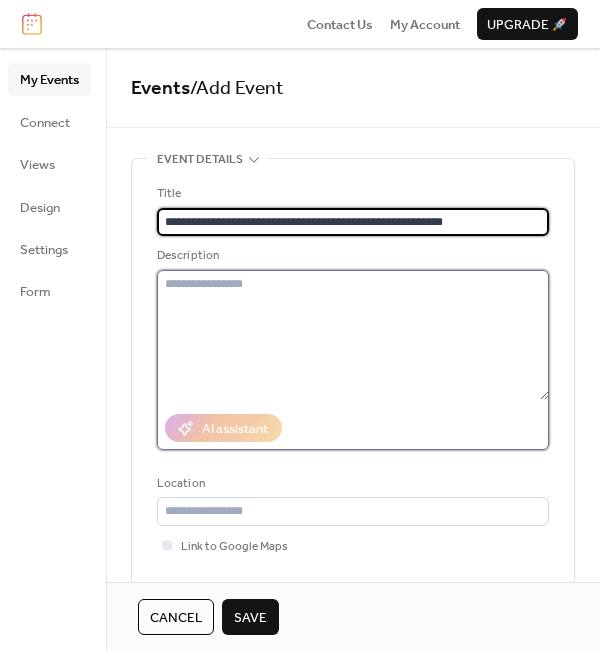 click at bounding box center (353, 335) 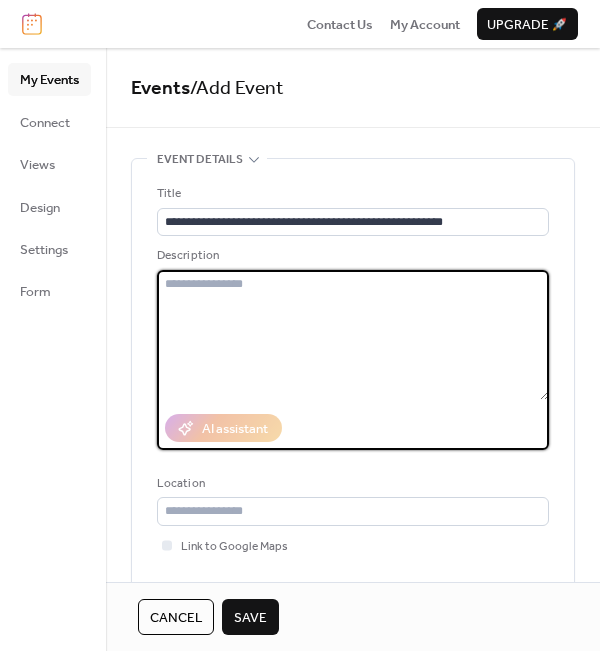 paste on "**********" 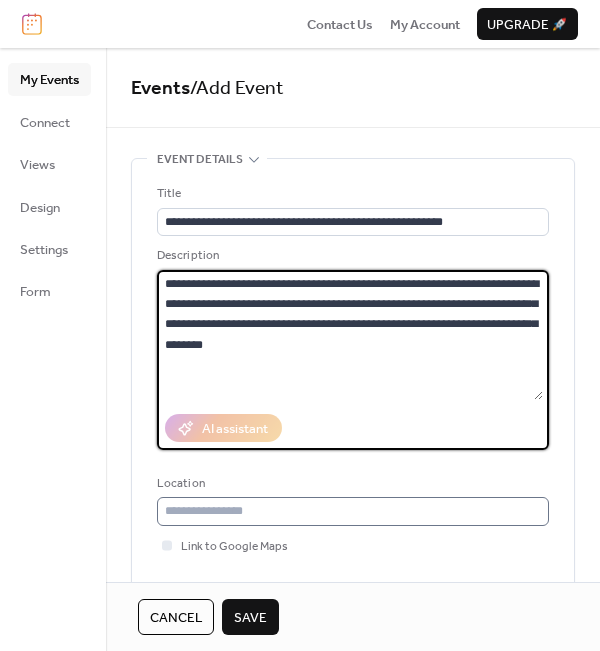 type on "**********" 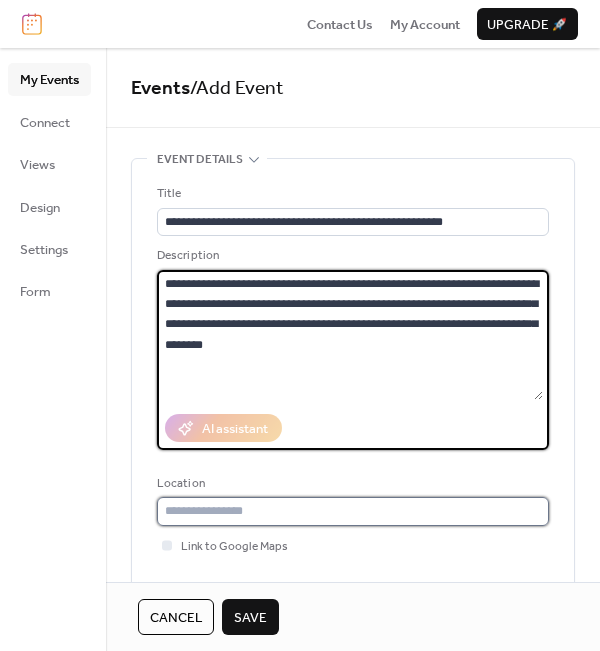 click at bounding box center [353, 511] 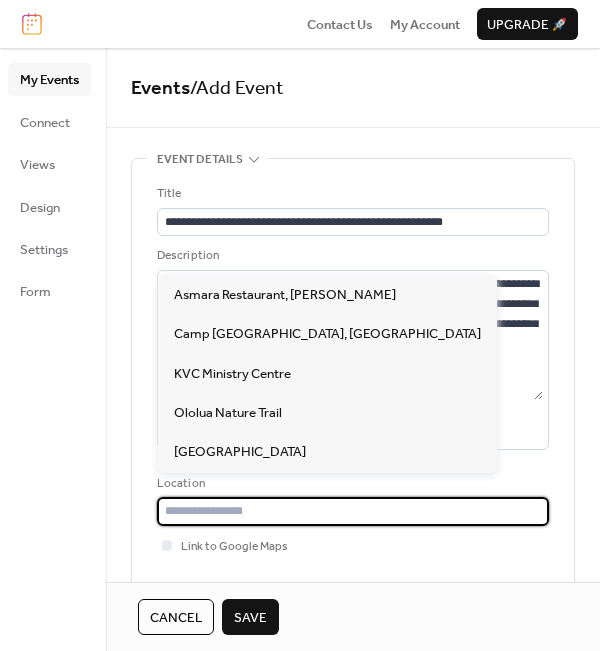 click at bounding box center [353, 511] 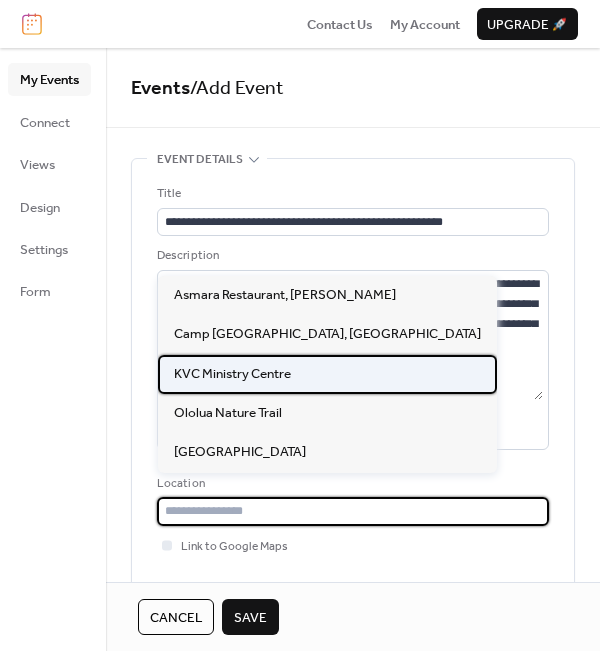 click on "KVC Ministry Centre" at bounding box center [232, 374] 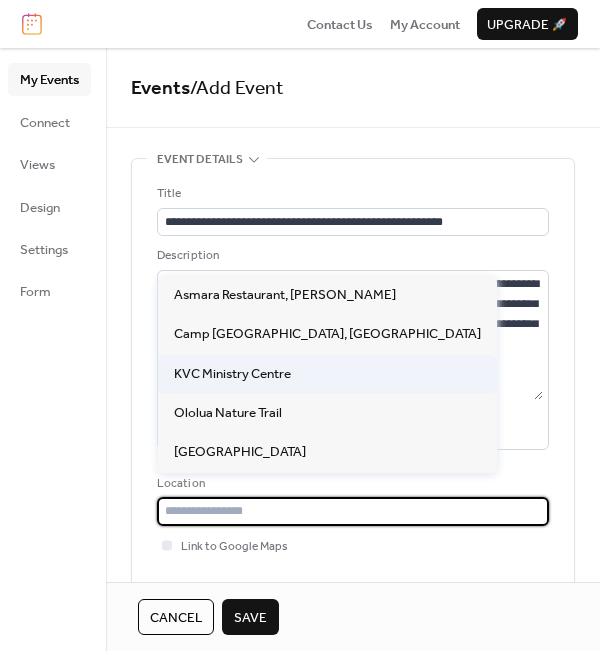 type on "**********" 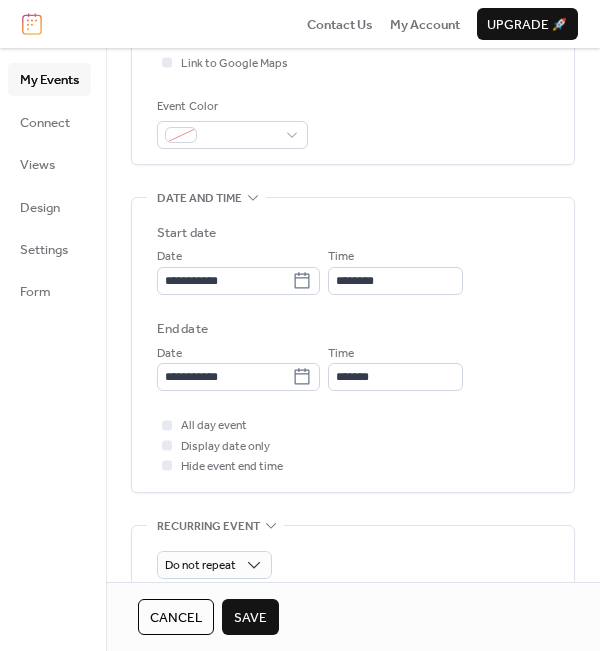 scroll, scrollTop: 500, scrollLeft: 0, axis: vertical 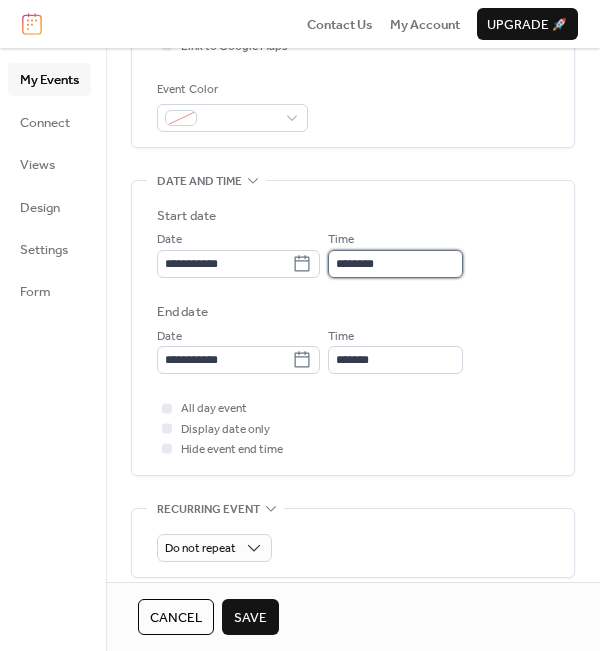 click on "********" at bounding box center [395, 264] 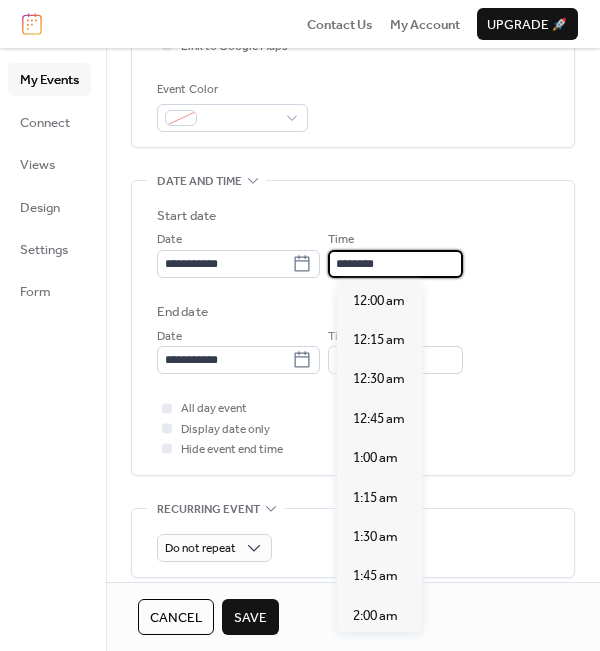 scroll, scrollTop: 1900, scrollLeft: 0, axis: vertical 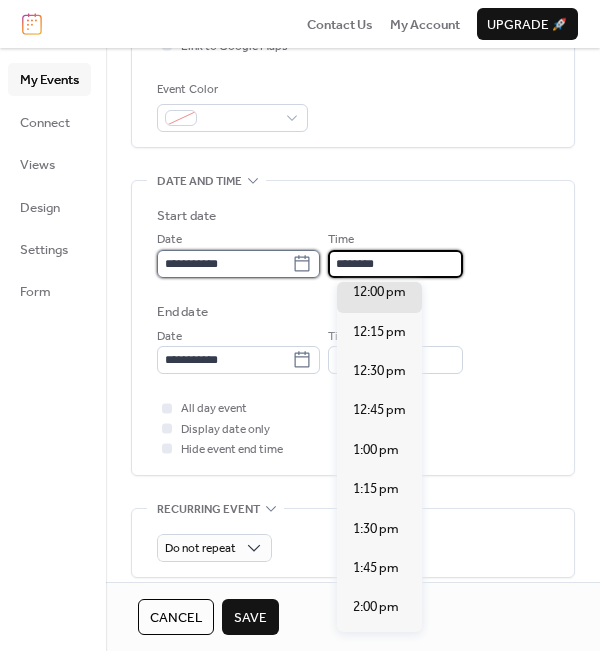 click on "**********" at bounding box center [224, 264] 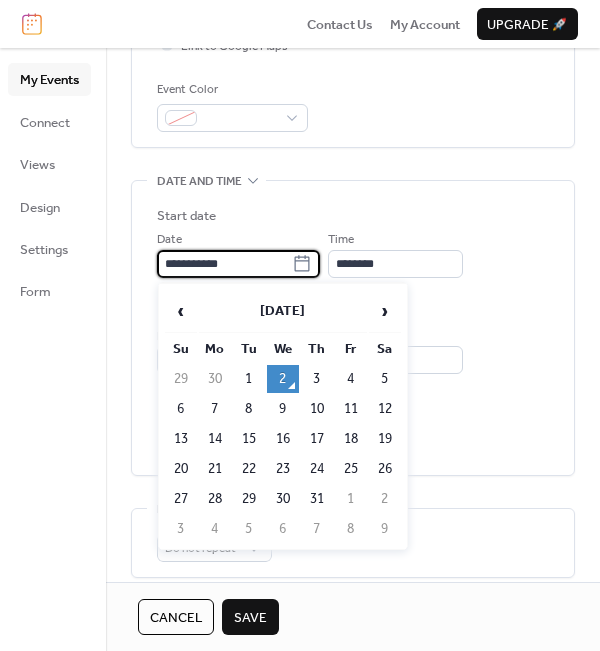 click on "**********" at bounding box center [224, 264] 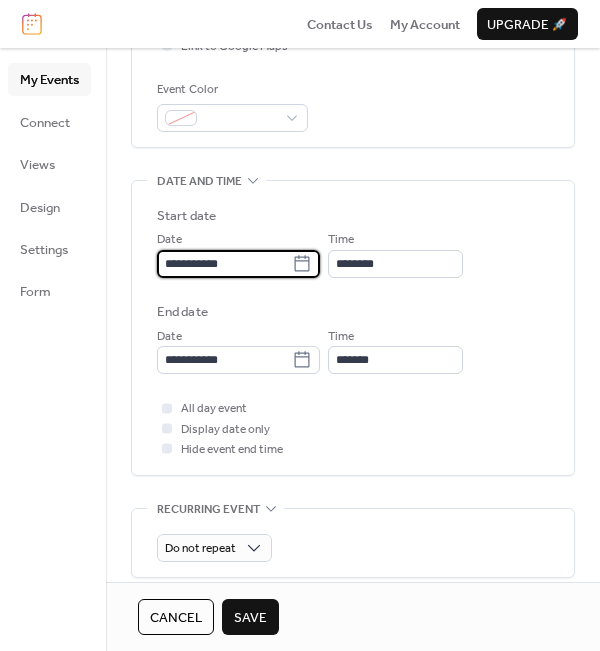 click on "All day event Display date only Hide event end time" at bounding box center [353, 428] 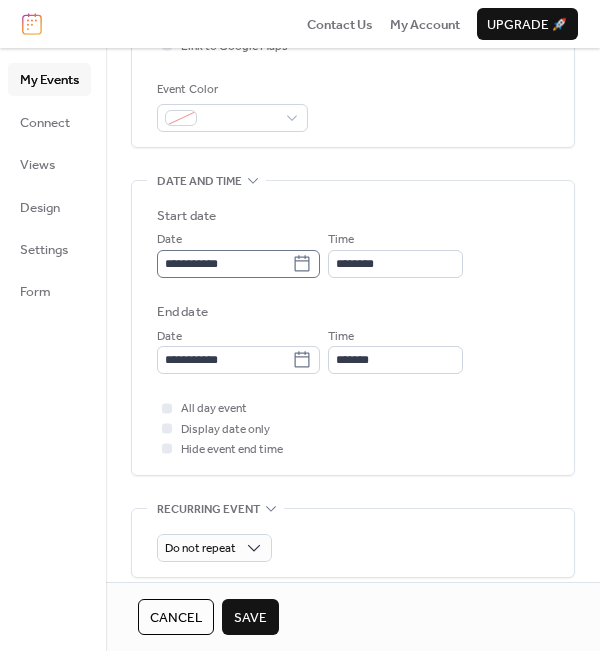 click 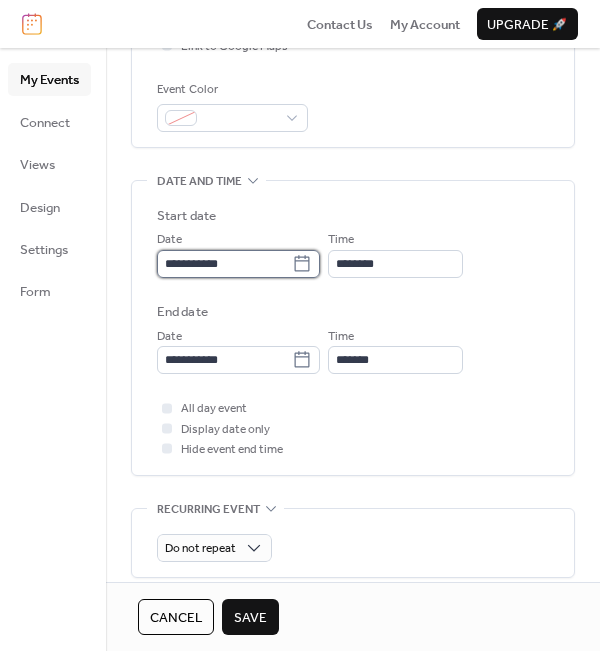 click on "**********" at bounding box center (224, 264) 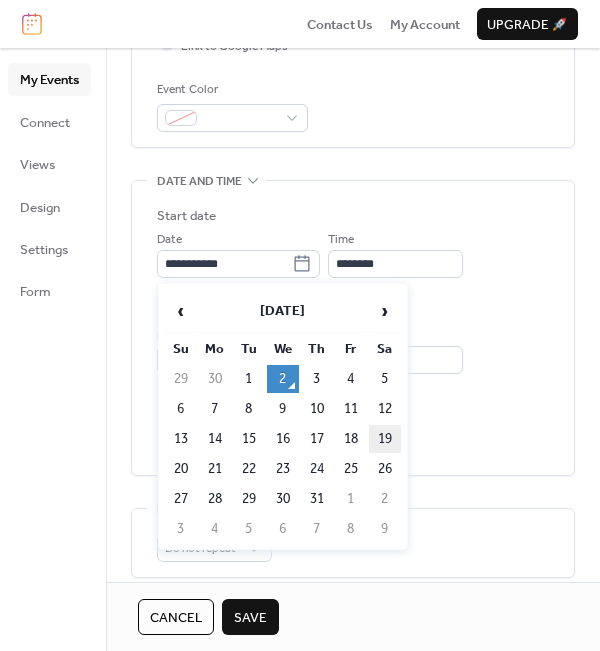 click on "19" at bounding box center (385, 439) 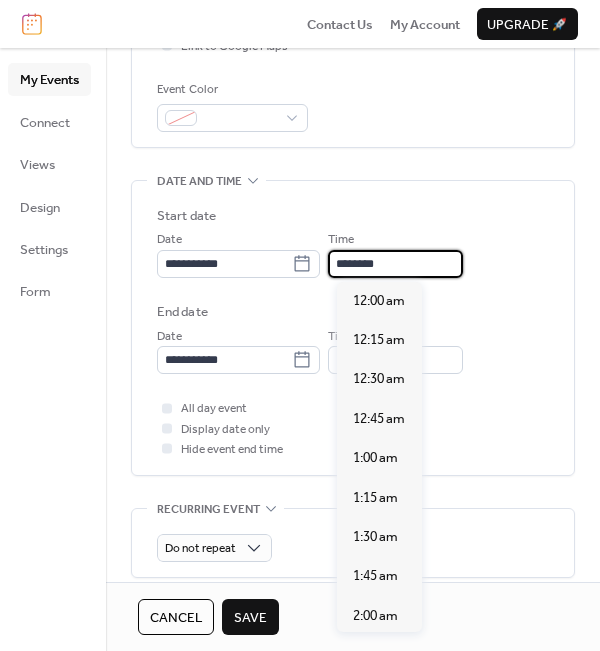 click on "********" at bounding box center [395, 264] 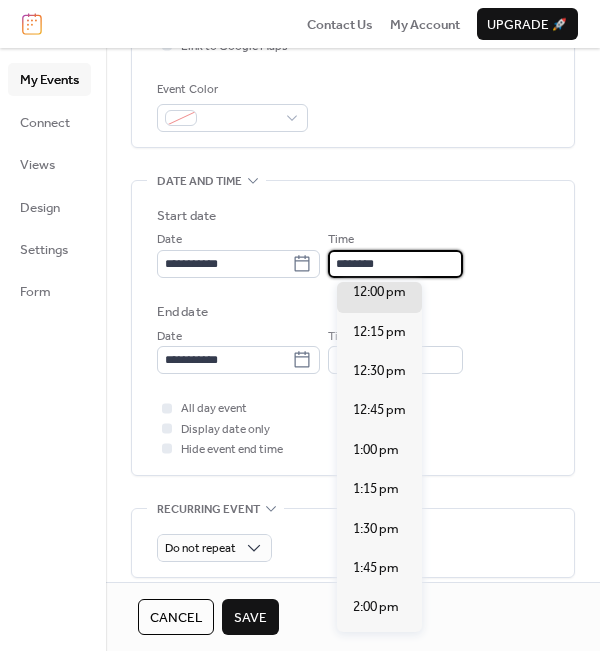 click on "********" at bounding box center (395, 264) 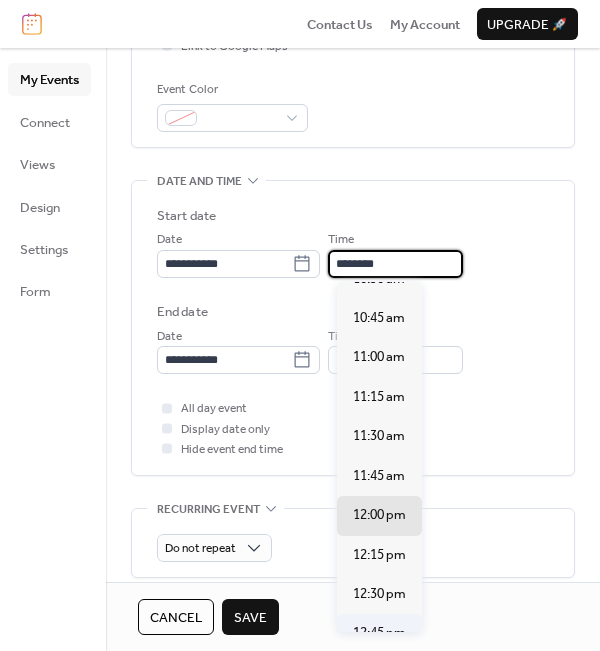 scroll, scrollTop: 1600, scrollLeft: 0, axis: vertical 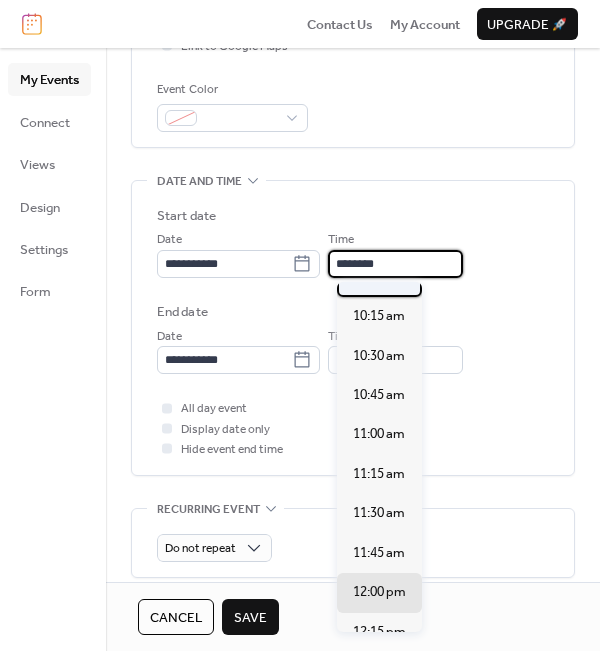 click on "10:00 am" at bounding box center (379, 277) 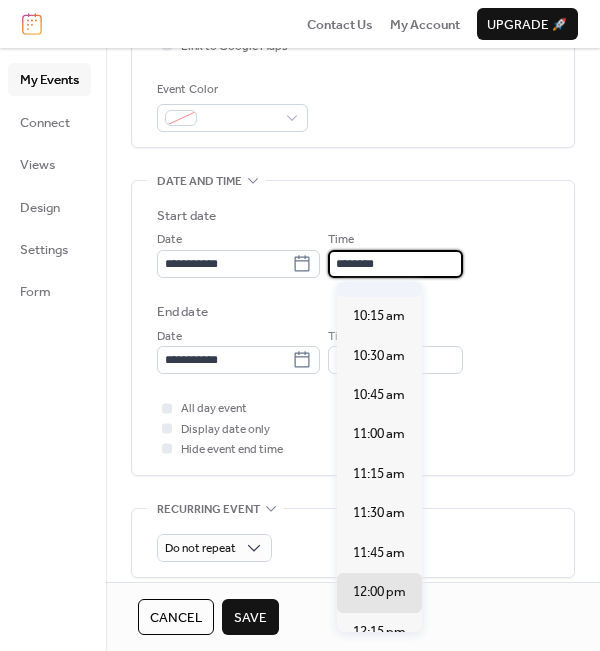 type on "********" 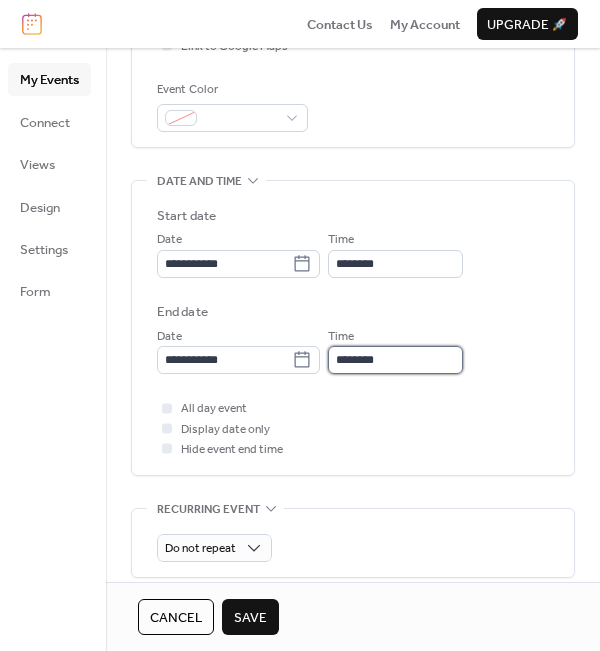 click on "********" at bounding box center [395, 360] 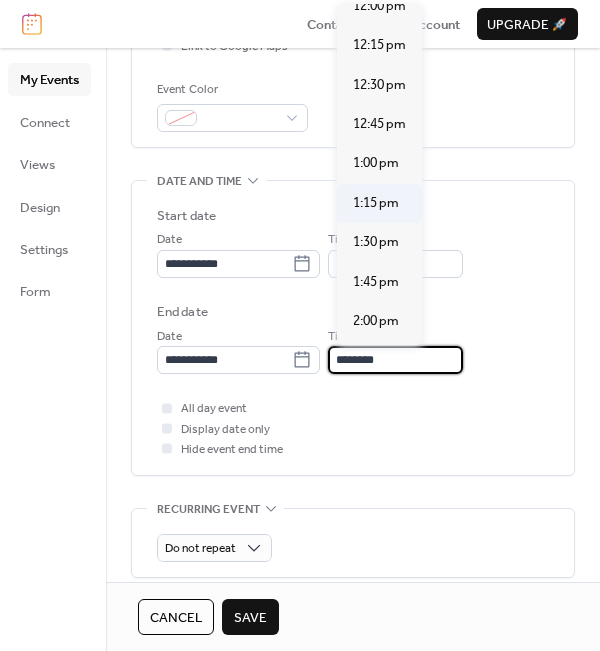 scroll, scrollTop: 300, scrollLeft: 0, axis: vertical 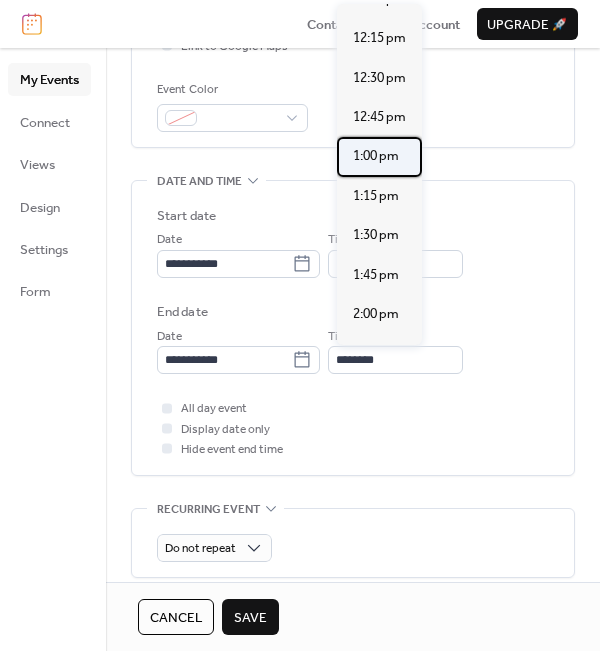 click on "1:00 pm" at bounding box center [376, 156] 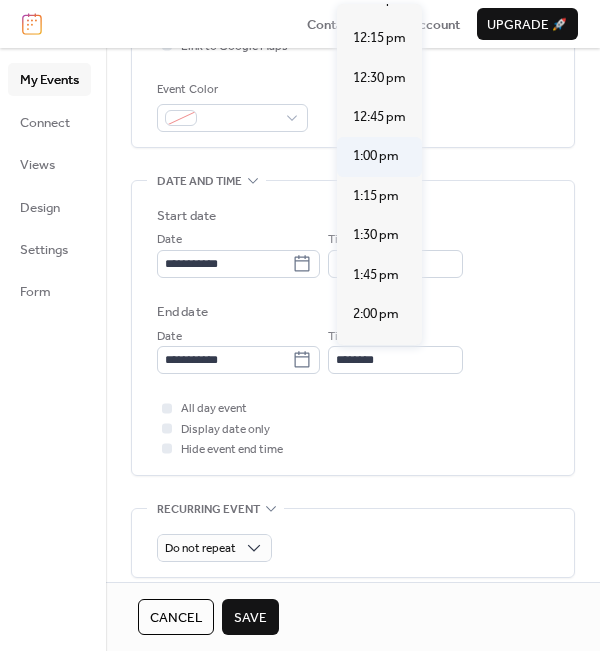 type on "*******" 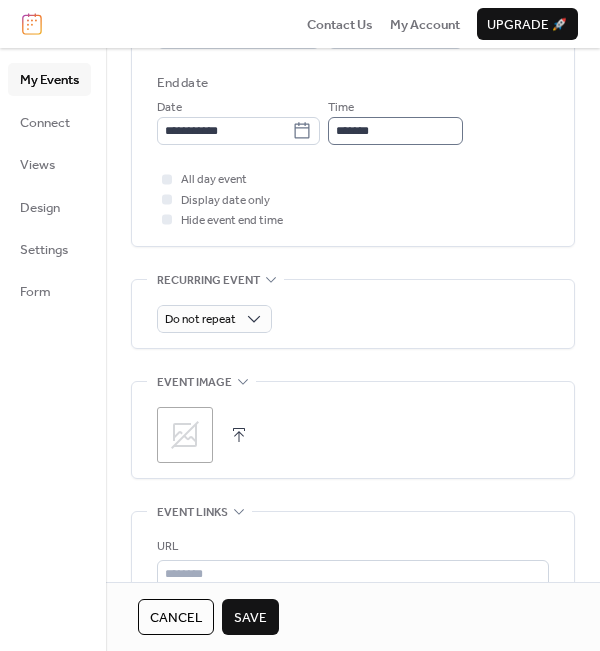 scroll, scrollTop: 800, scrollLeft: 0, axis: vertical 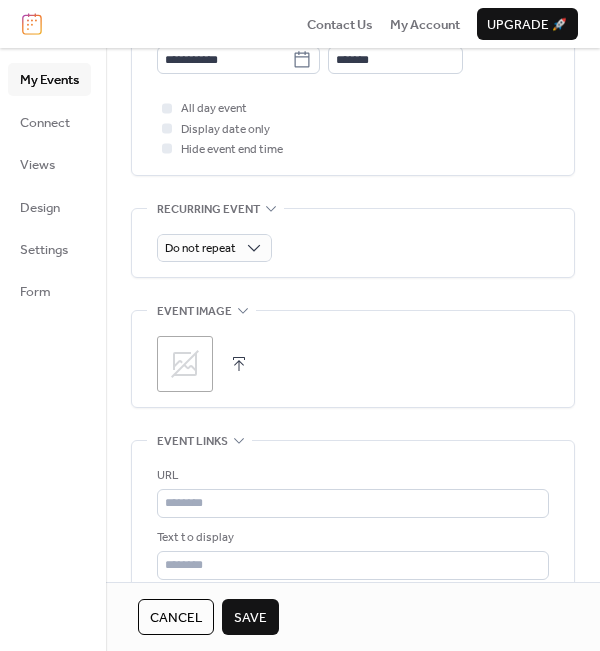 click on ";" at bounding box center (185, 364) 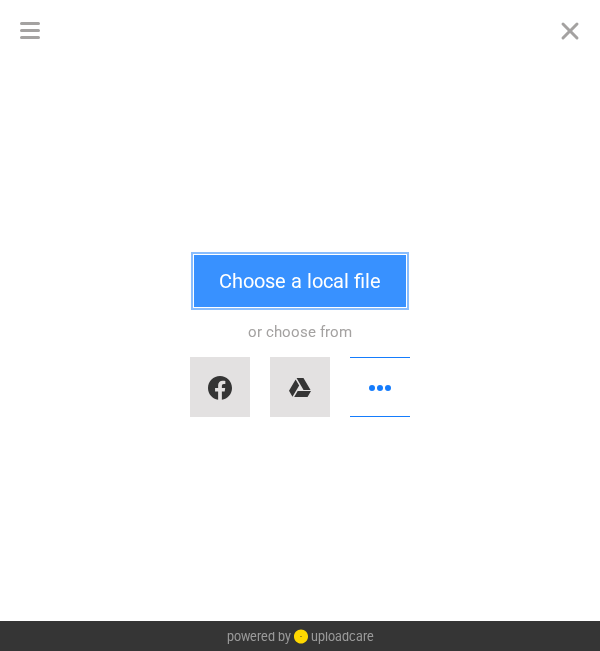 click on "Choose a local file" at bounding box center (300, 281) 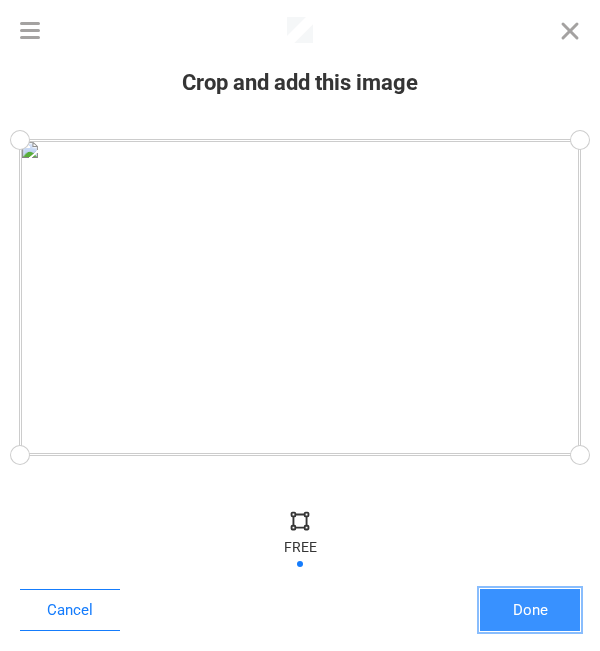 click on "Done" at bounding box center (530, 610) 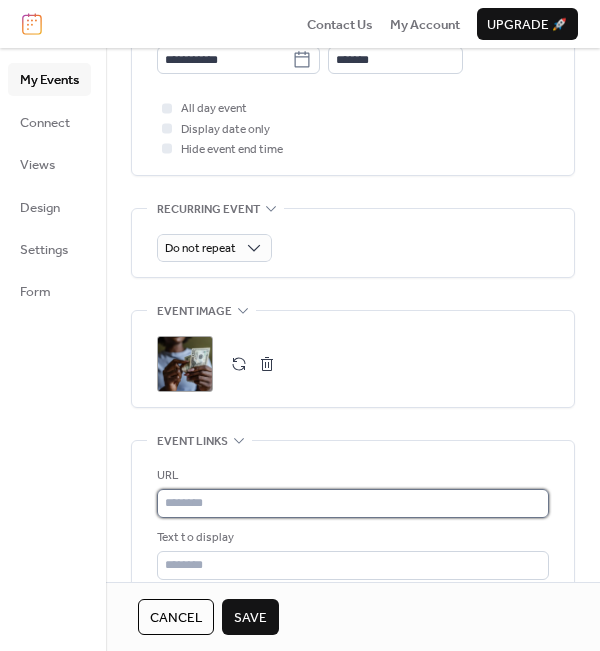 click at bounding box center [353, 503] 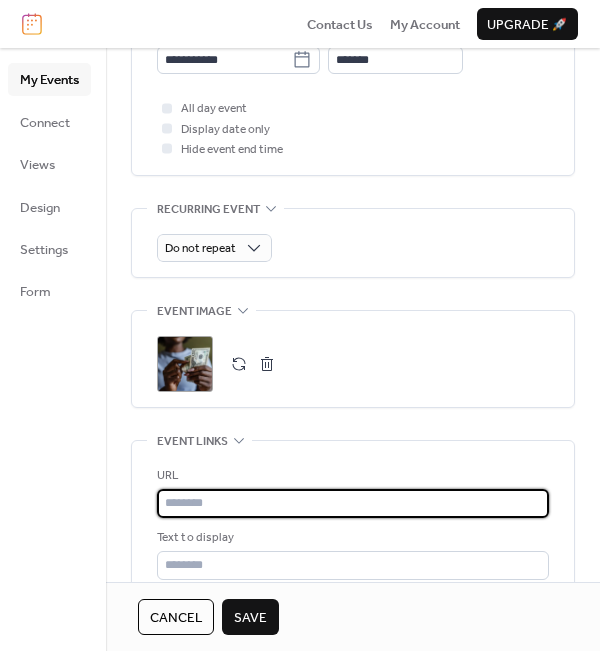 paste on "**********" 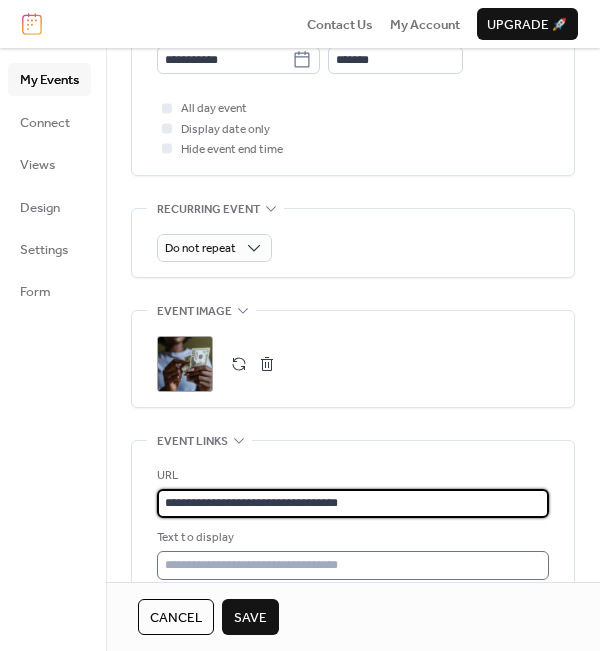 type on "**********" 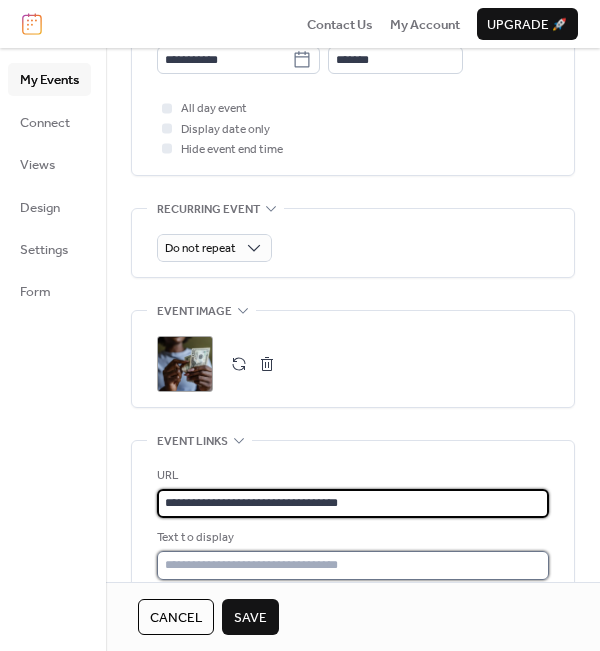 click at bounding box center (353, 565) 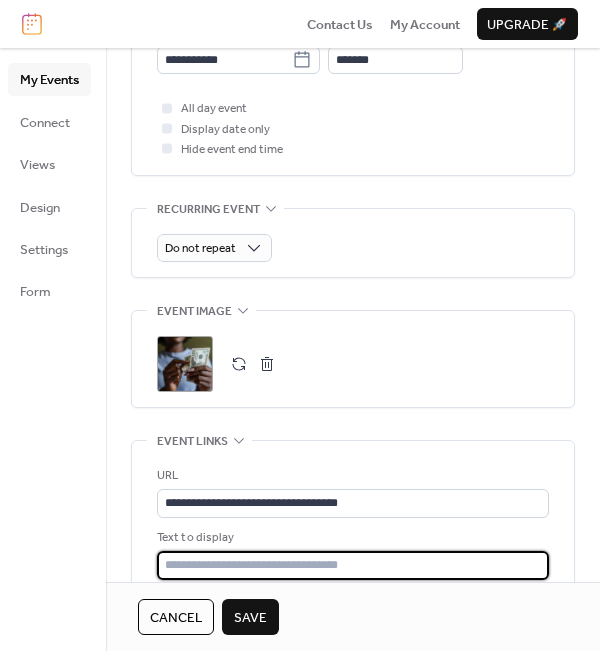 type on "**********" 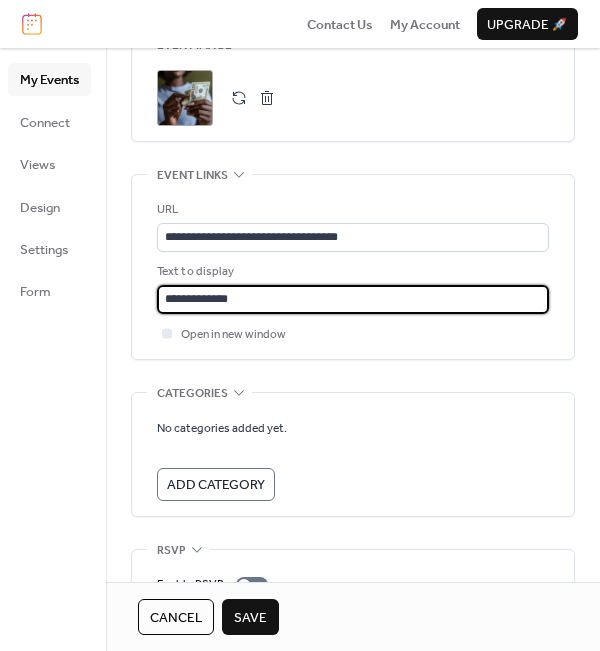 scroll, scrollTop: 1100, scrollLeft: 0, axis: vertical 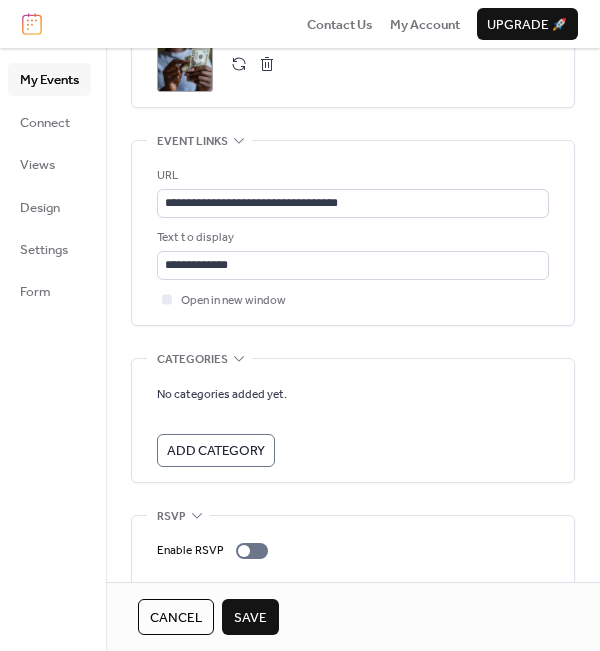 click on "Save" at bounding box center [250, 618] 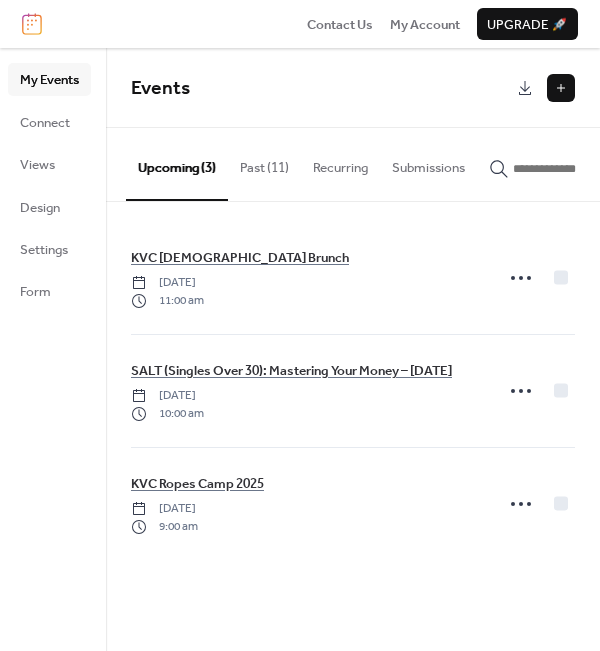 click at bounding box center (561, 88) 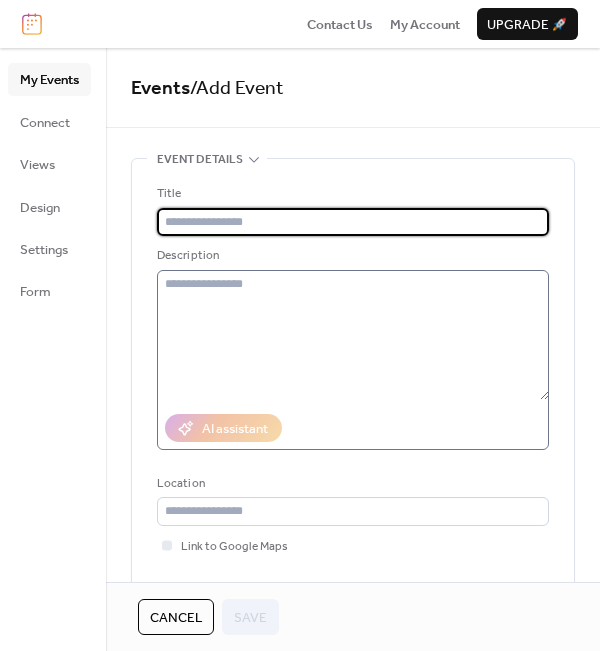 paste on "**********" 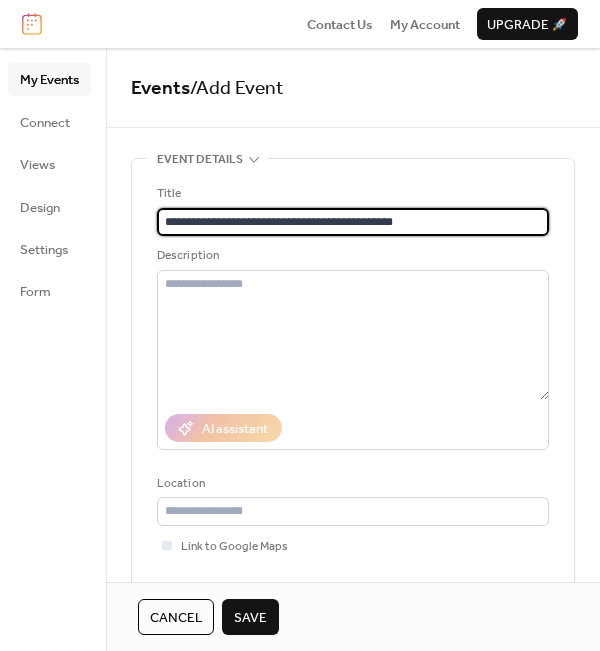 drag, startPoint x: 312, startPoint y: 217, endPoint x: 508, endPoint y: 224, distance: 196.12495 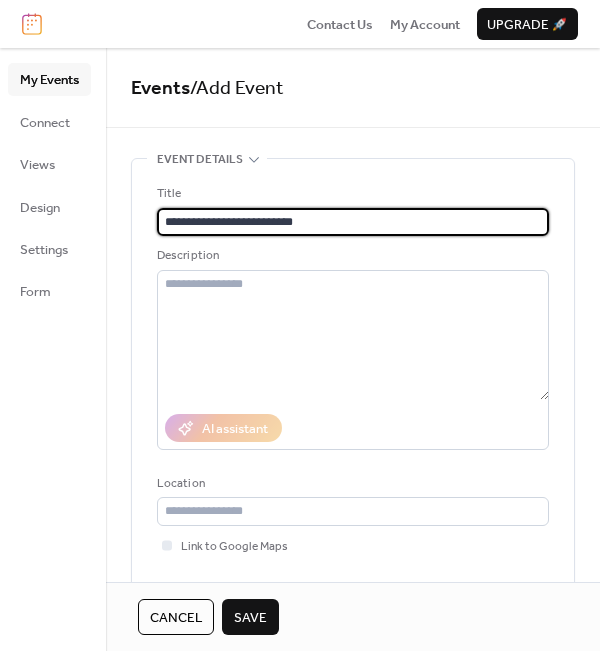 paste on "*******" 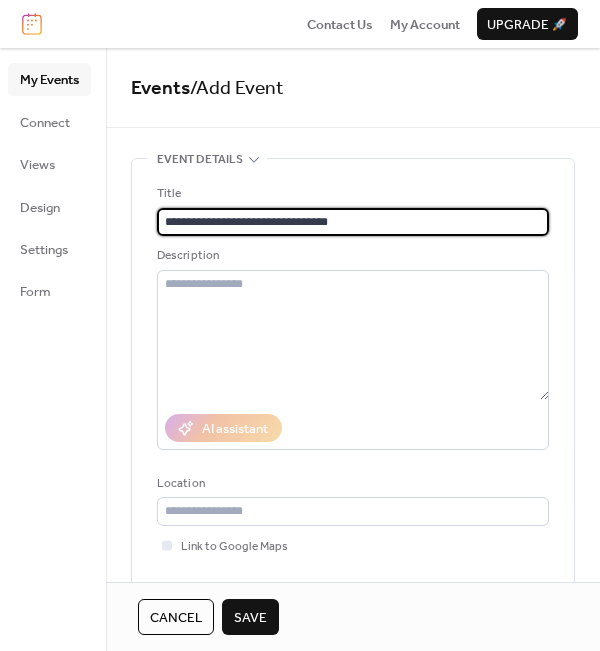 type on "**********" 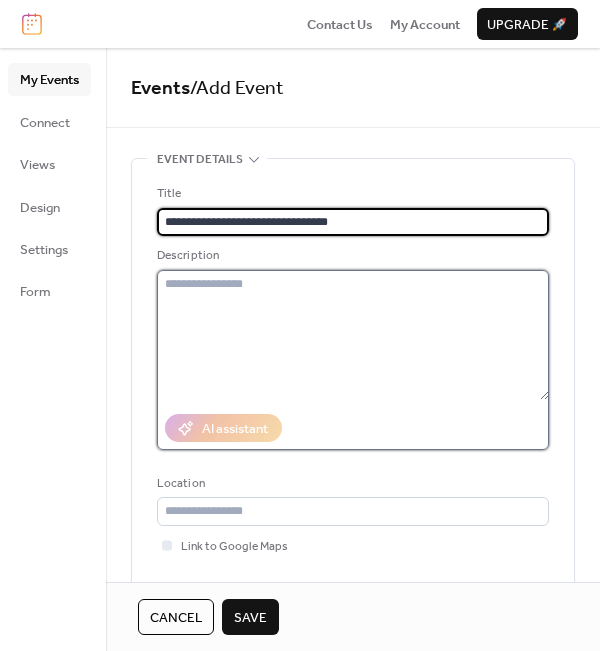 click at bounding box center (353, 335) 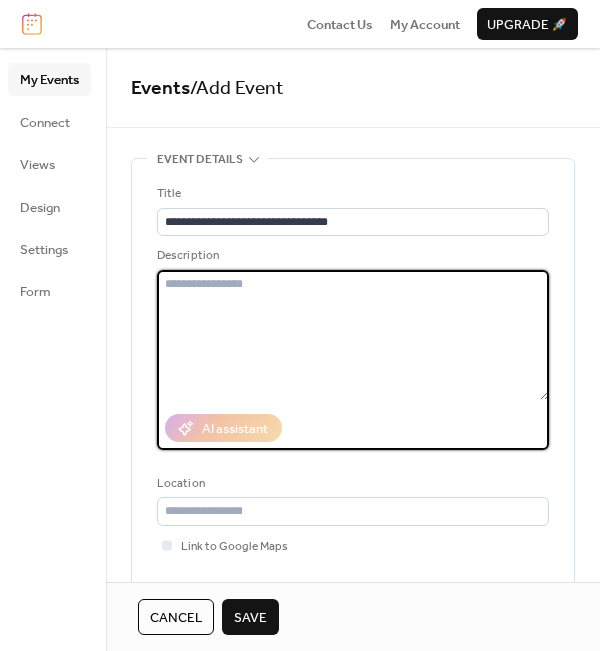 paste on "**********" 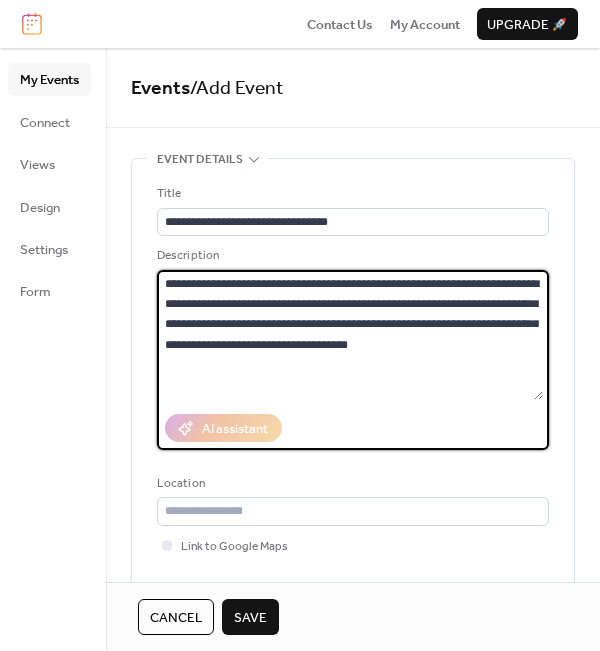 click on "**********" at bounding box center (350, 335) 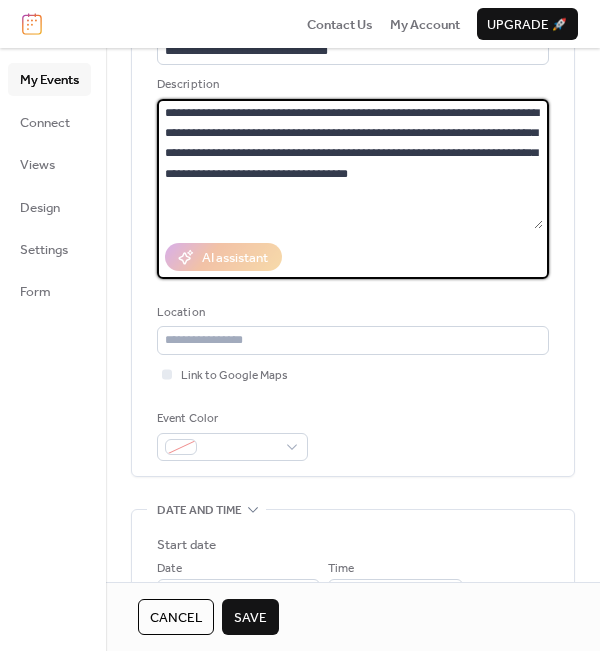 scroll, scrollTop: 200, scrollLeft: 0, axis: vertical 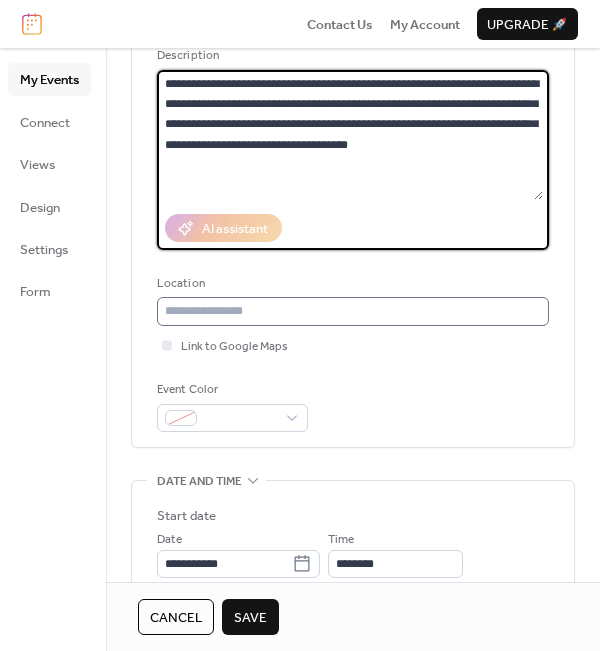 type on "**********" 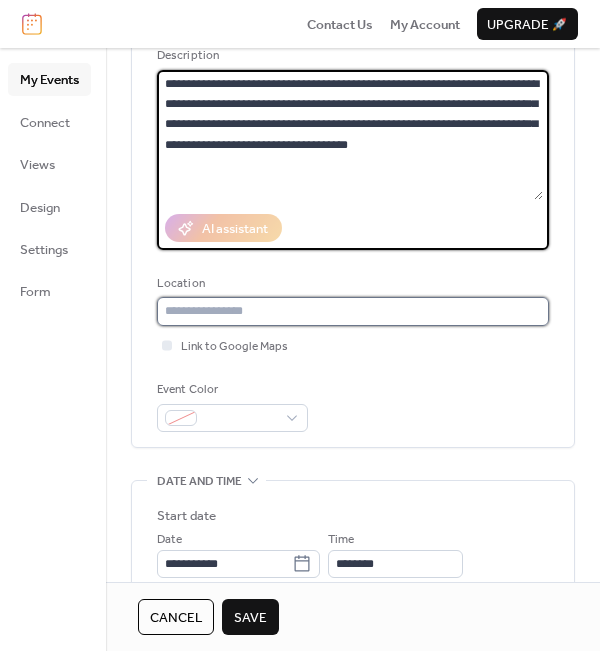 click at bounding box center (353, 311) 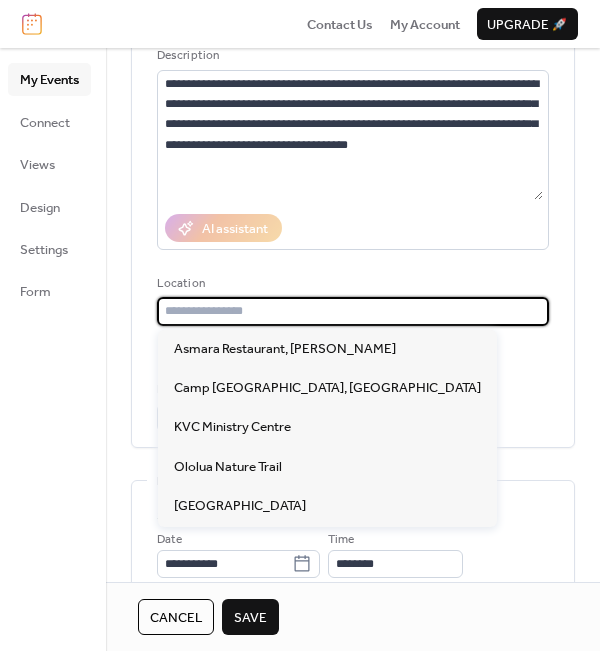 type on "**********" 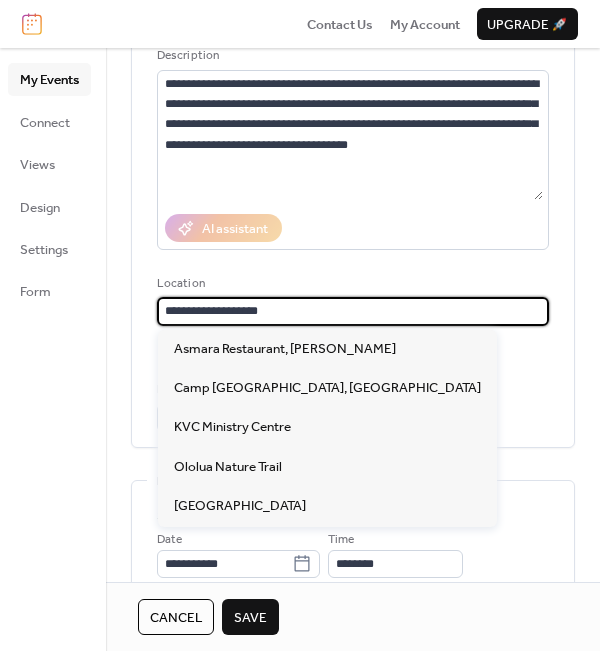 type on "**********" 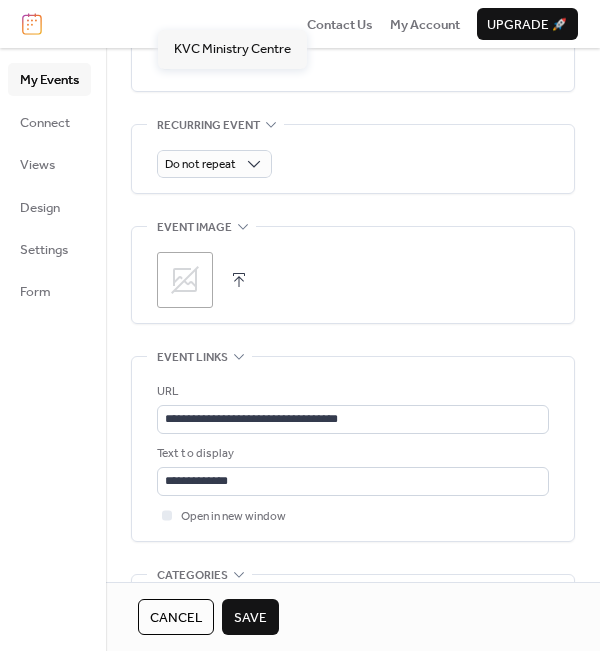 scroll, scrollTop: 900, scrollLeft: 0, axis: vertical 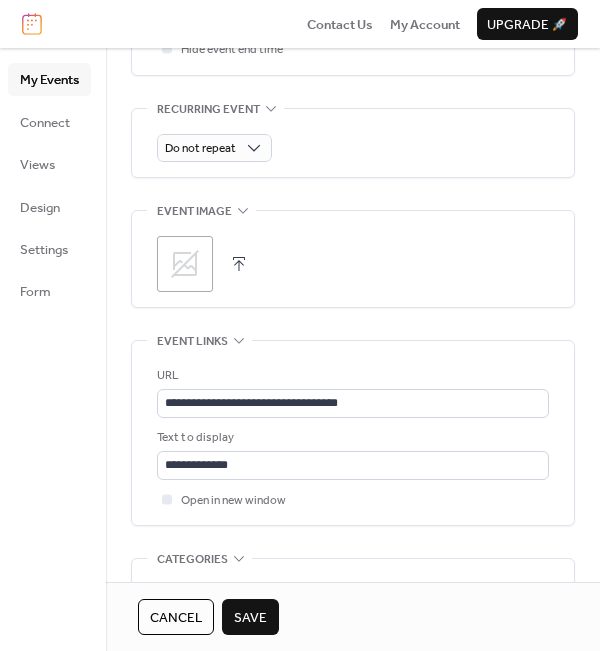 click 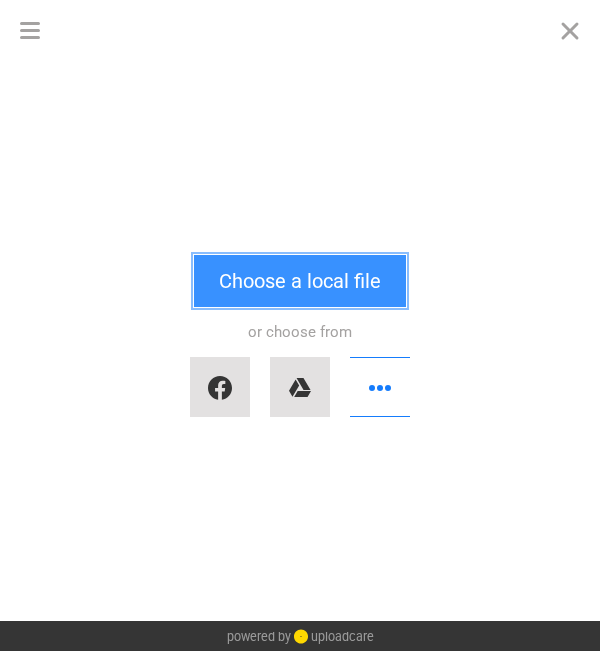 click on "Choose a local file" at bounding box center (300, 281) 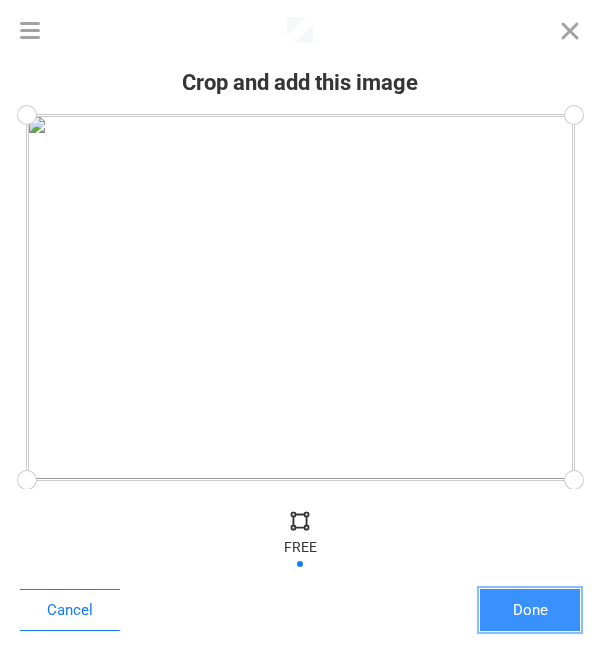 click on "Done" at bounding box center (530, 610) 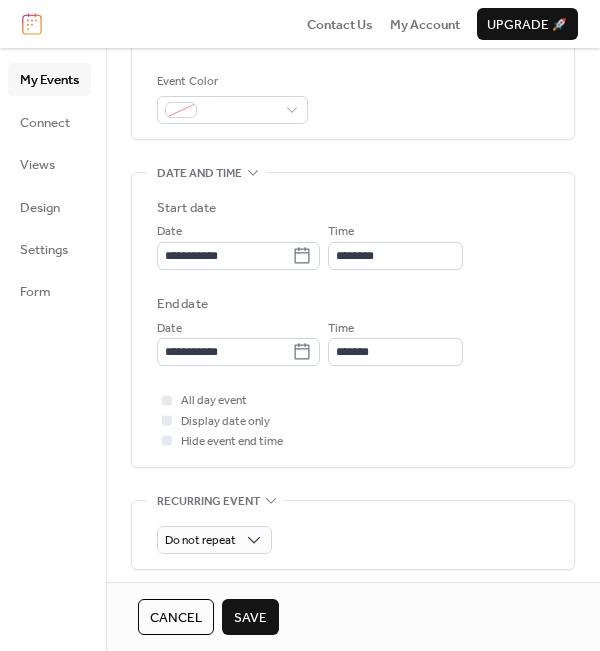 scroll, scrollTop: 500, scrollLeft: 0, axis: vertical 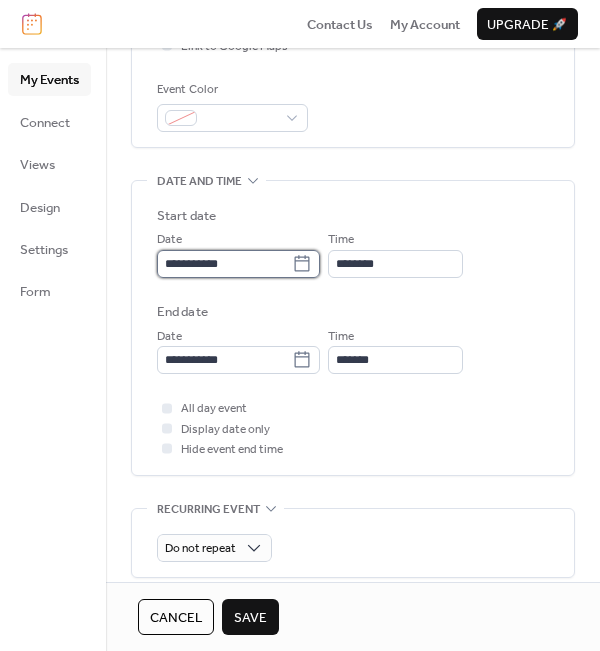 click on "**********" at bounding box center (224, 264) 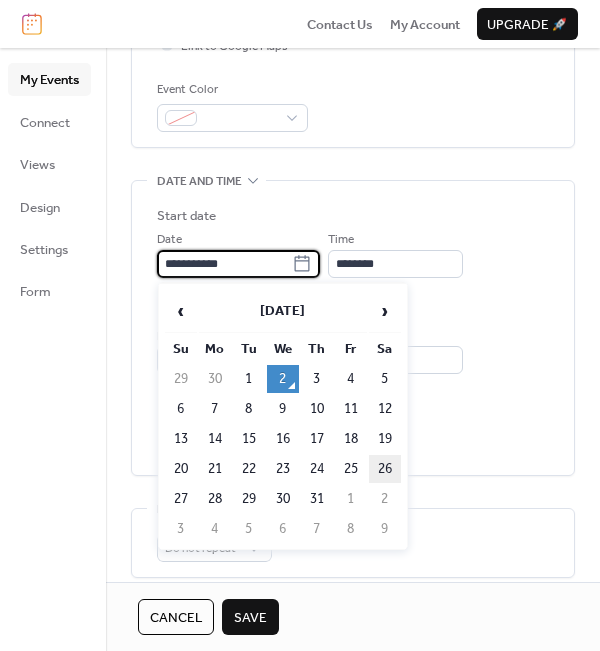 click on "26" at bounding box center [385, 469] 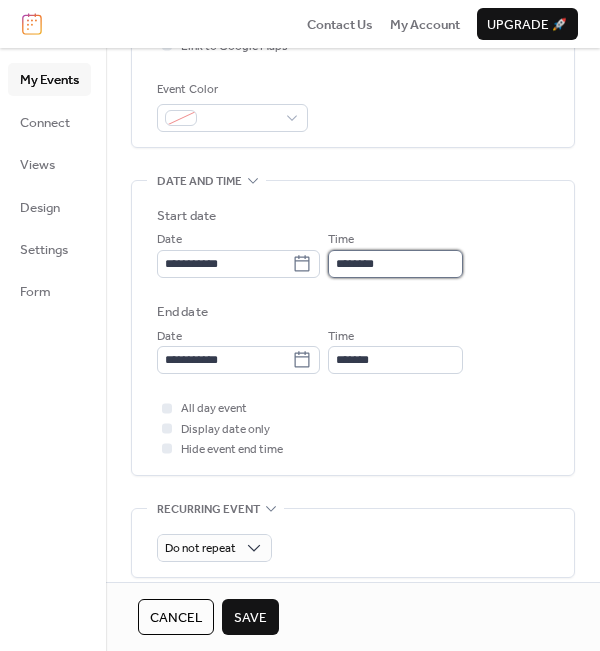 click on "********" at bounding box center (395, 264) 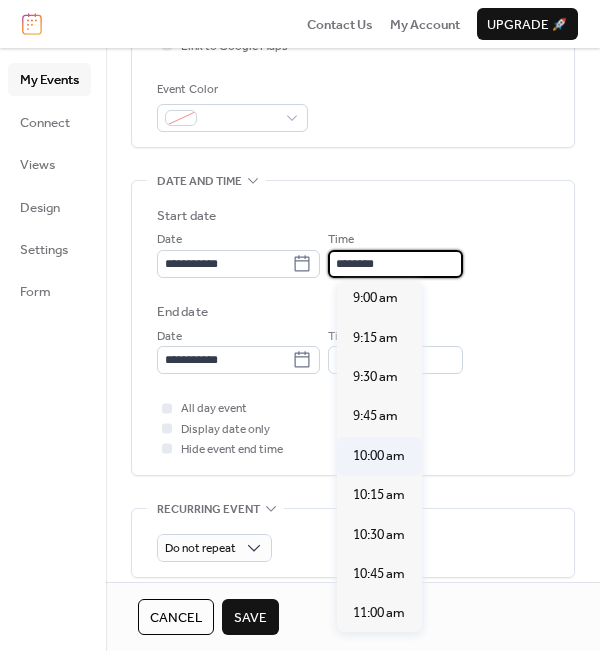 scroll, scrollTop: 1400, scrollLeft: 0, axis: vertical 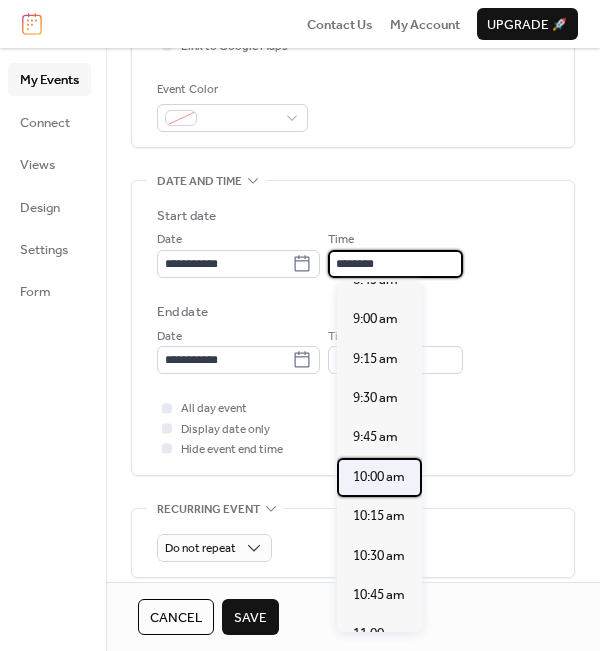 click on "10:00 am" at bounding box center [379, 477] 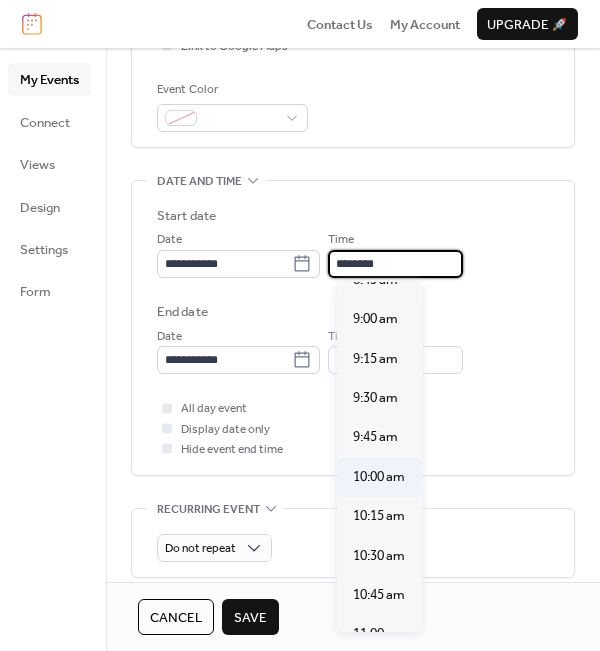 type on "********" 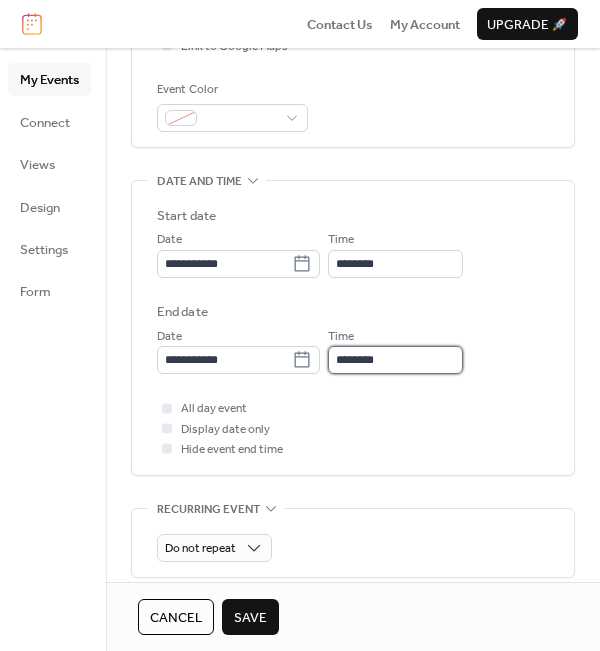 click on "********" at bounding box center [395, 360] 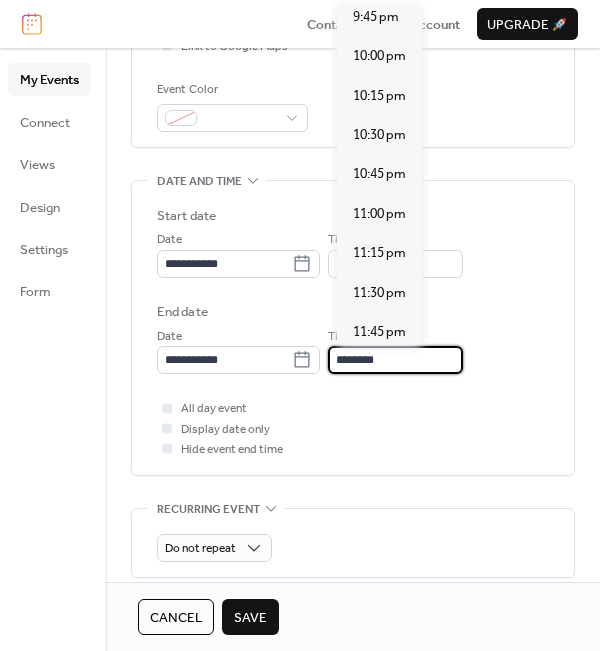scroll, scrollTop: 1836, scrollLeft: 0, axis: vertical 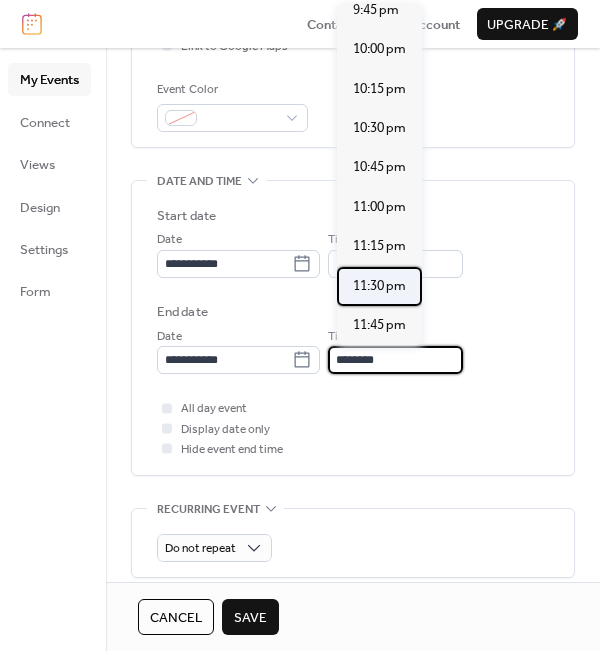click on "11:30 pm" at bounding box center (379, 286) 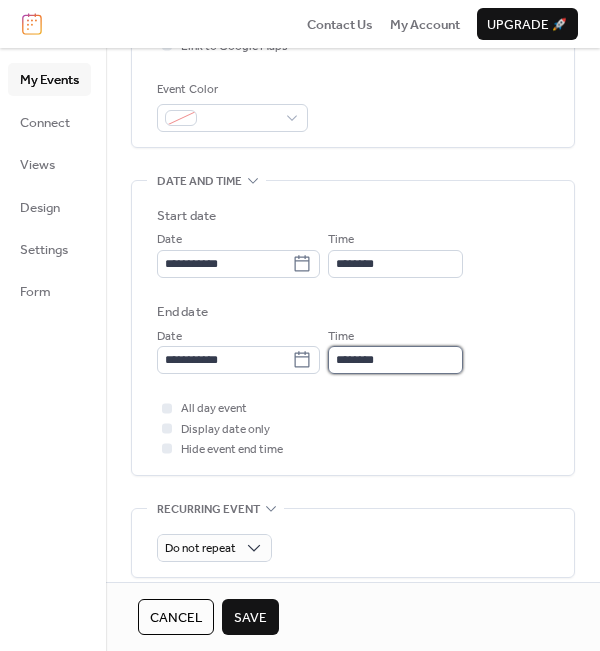 click on "********" at bounding box center [395, 360] 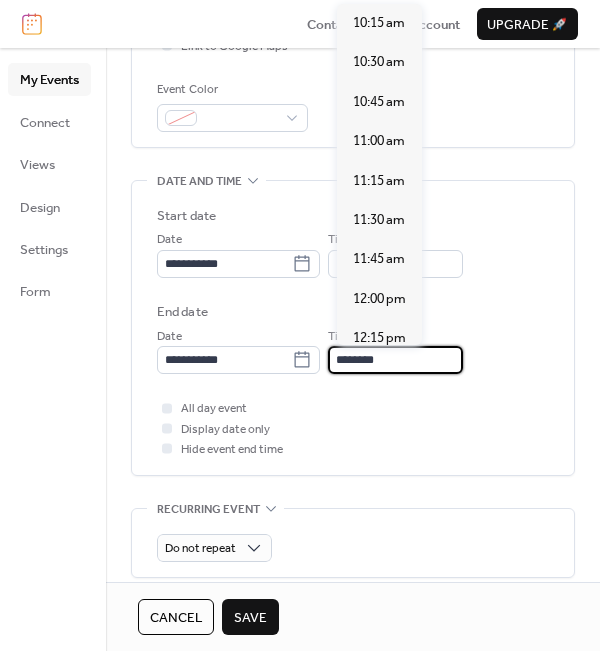 scroll, scrollTop: 1836, scrollLeft: 0, axis: vertical 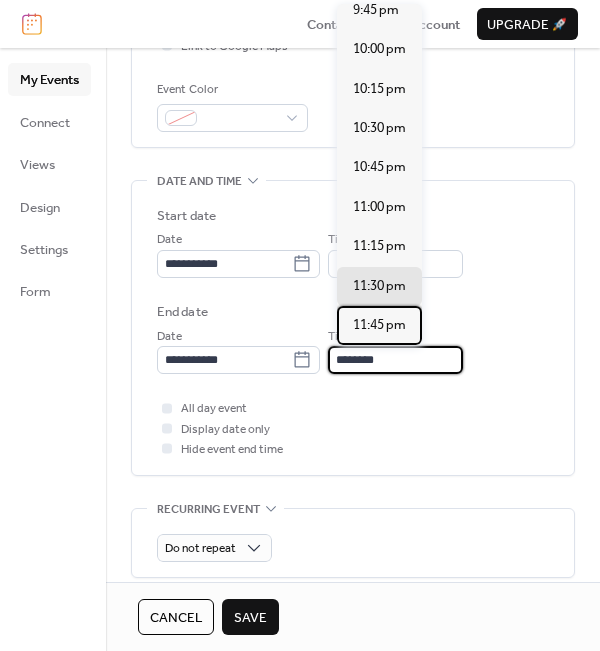 click on "11:45 pm" at bounding box center [379, 325] 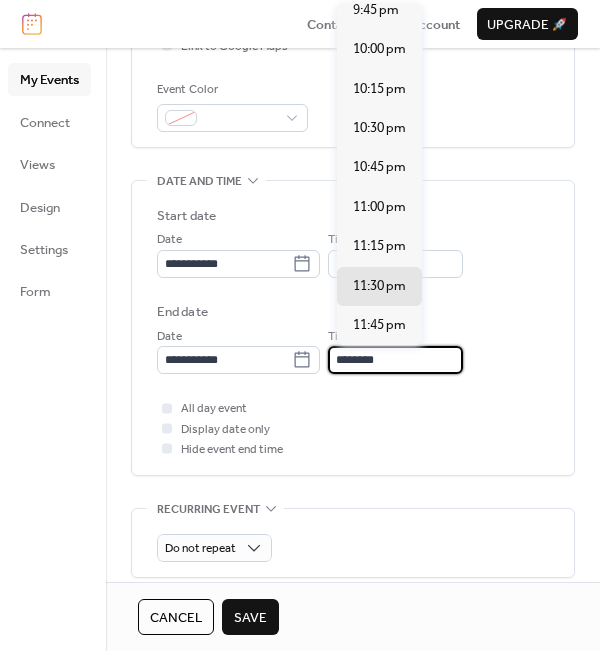 type on "********" 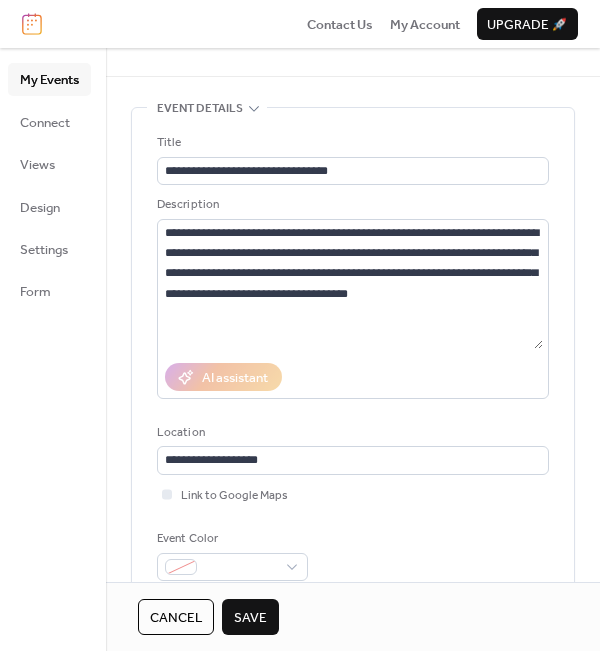 scroll, scrollTop: 0, scrollLeft: 0, axis: both 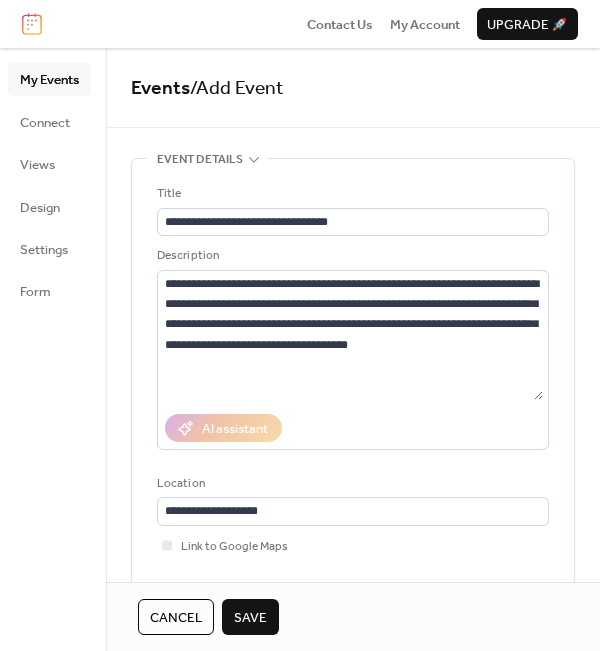 click on "Save" at bounding box center [250, 618] 